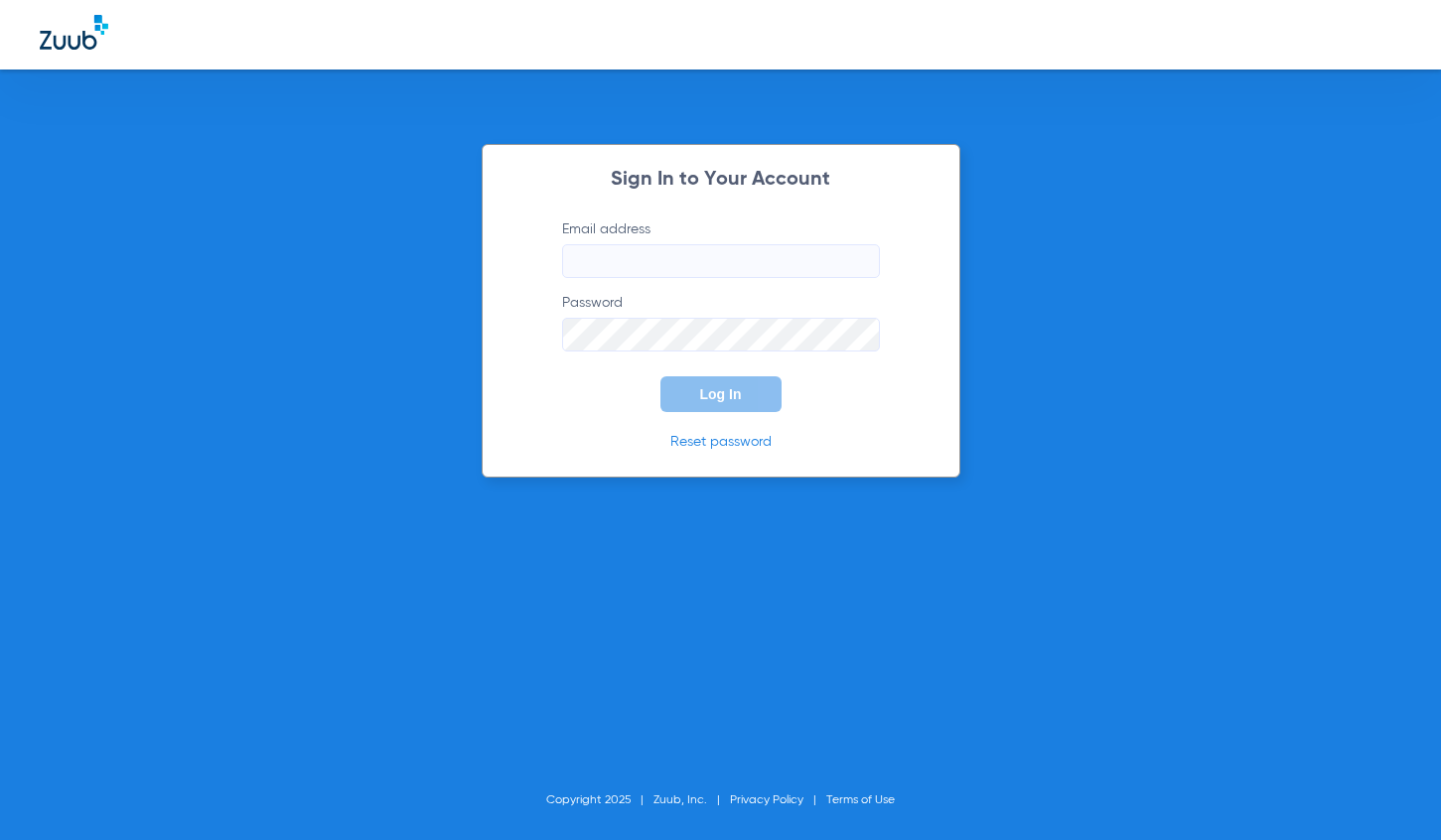 scroll, scrollTop: 0, scrollLeft: 0, axis: both 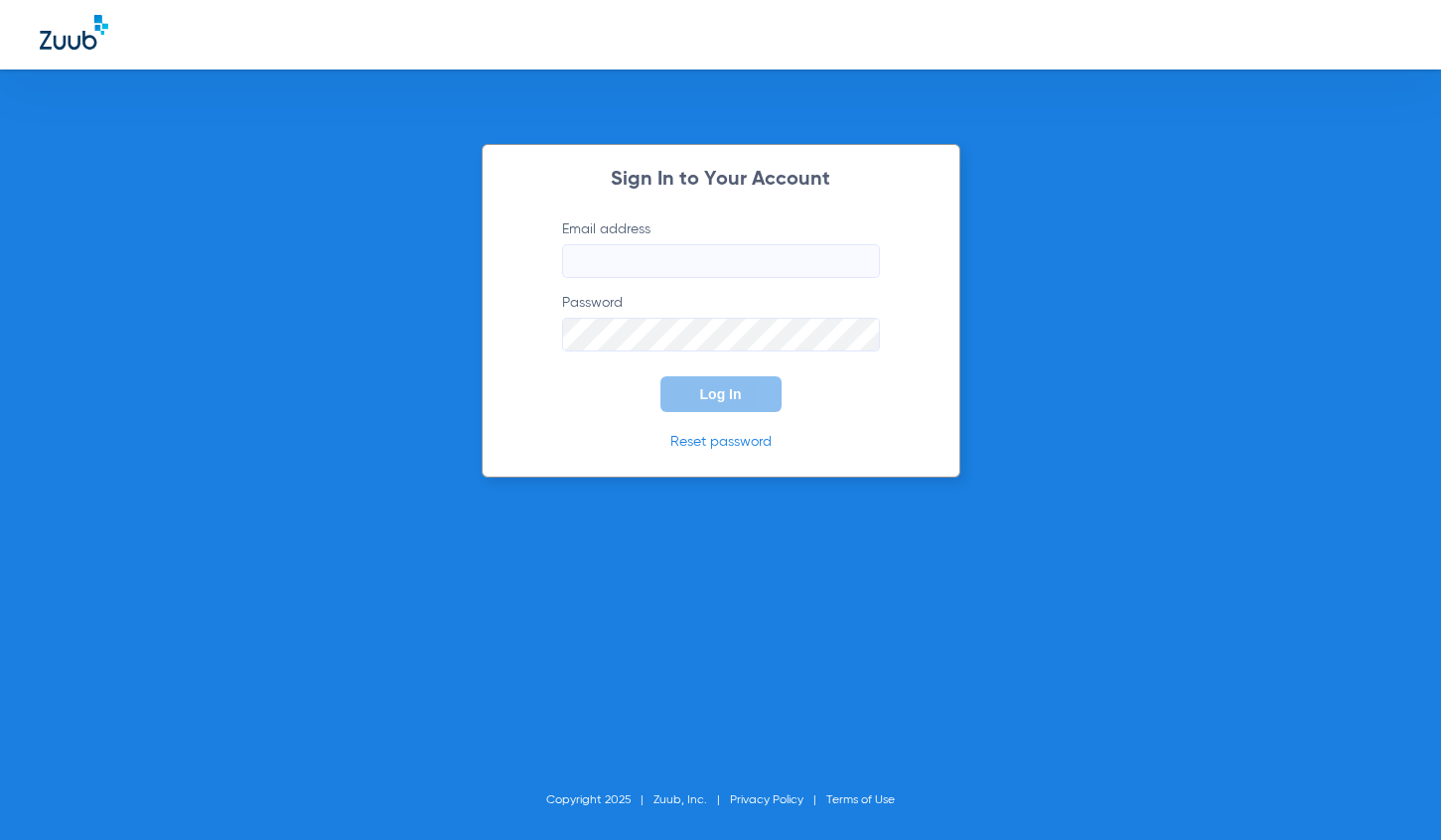 type on "[EMAIL_ADDRESS][DOMAIN_NAME]" 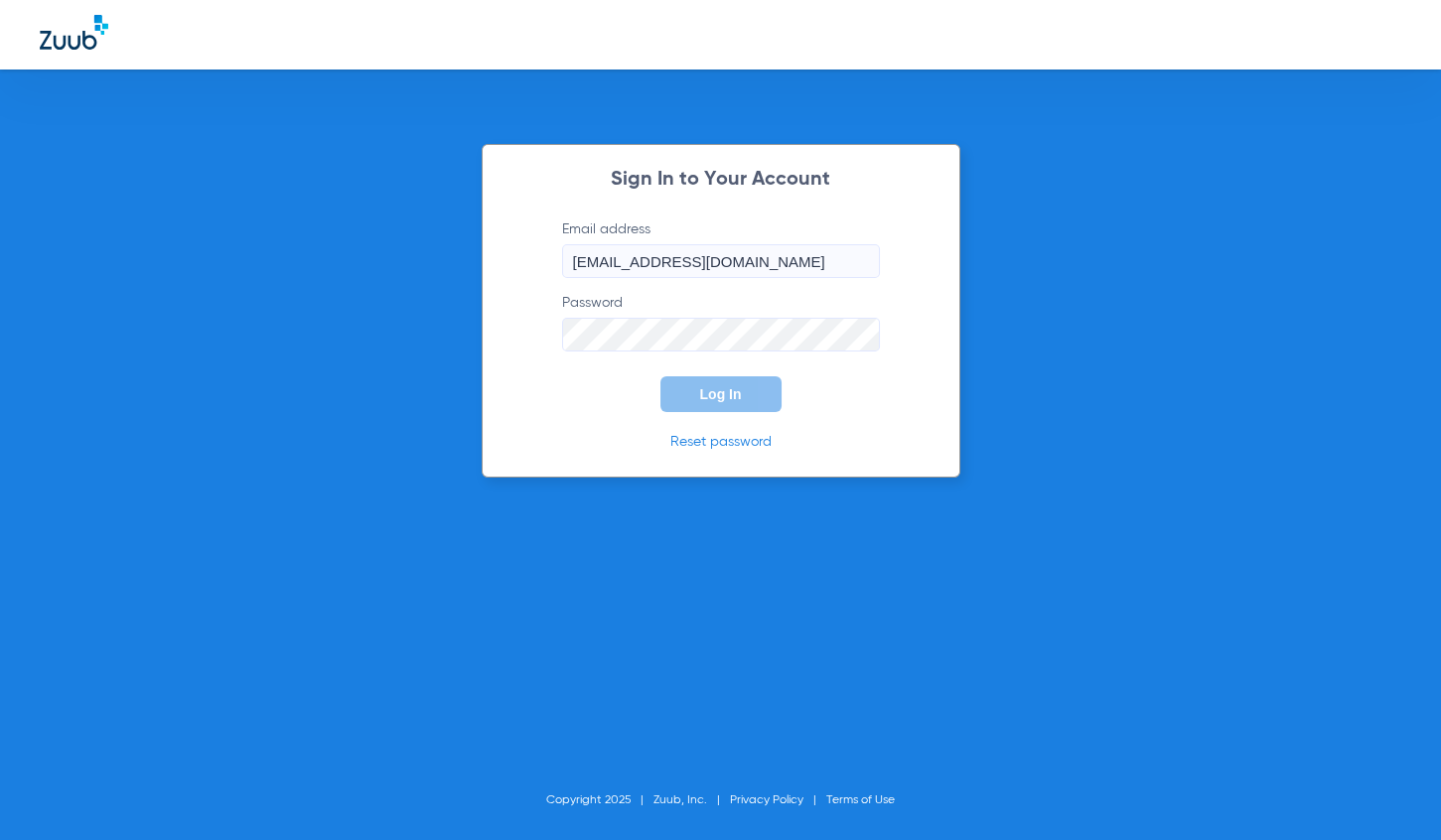 click on "Log In" 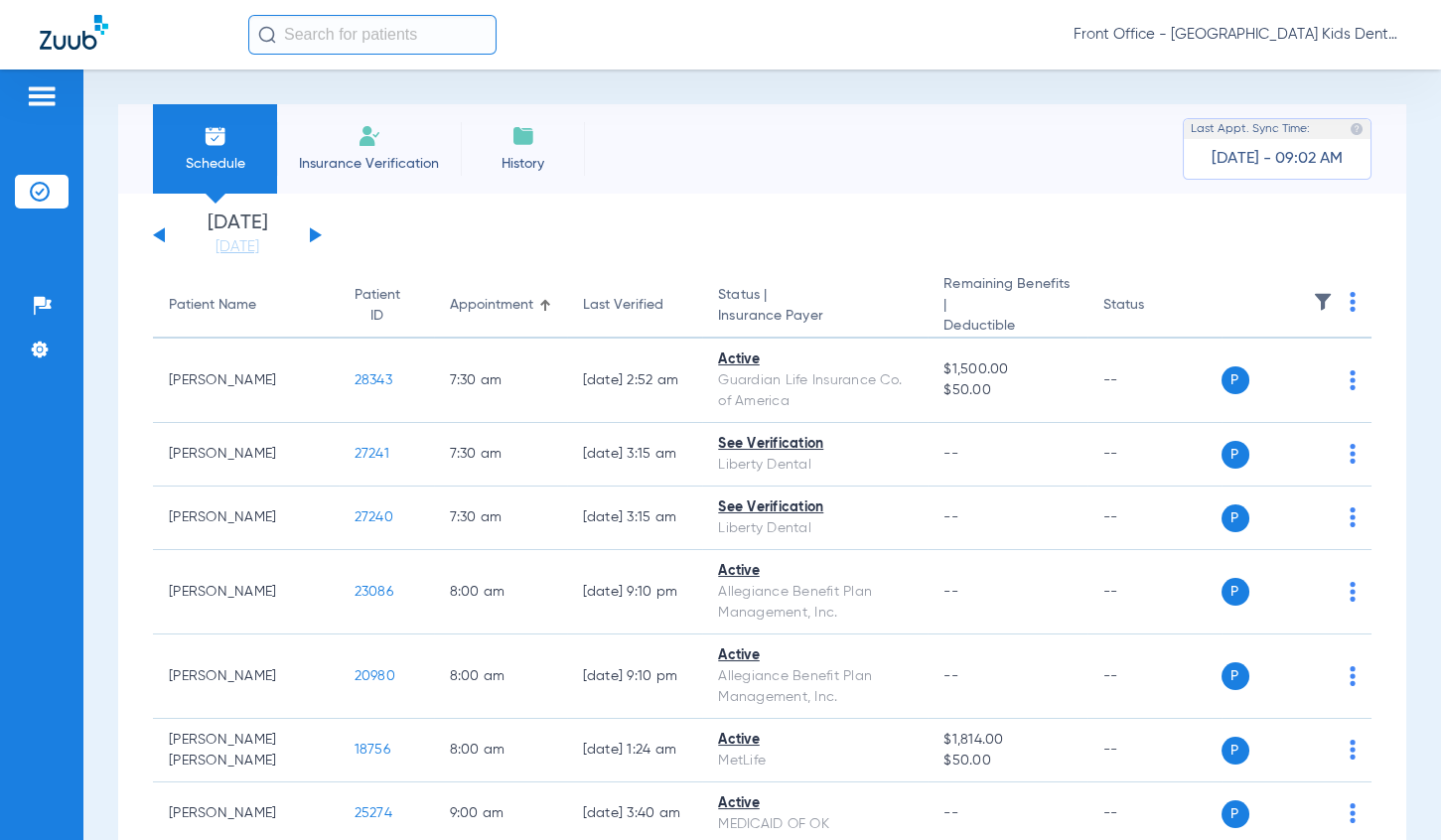 click on "[DATE]   [DATE]" 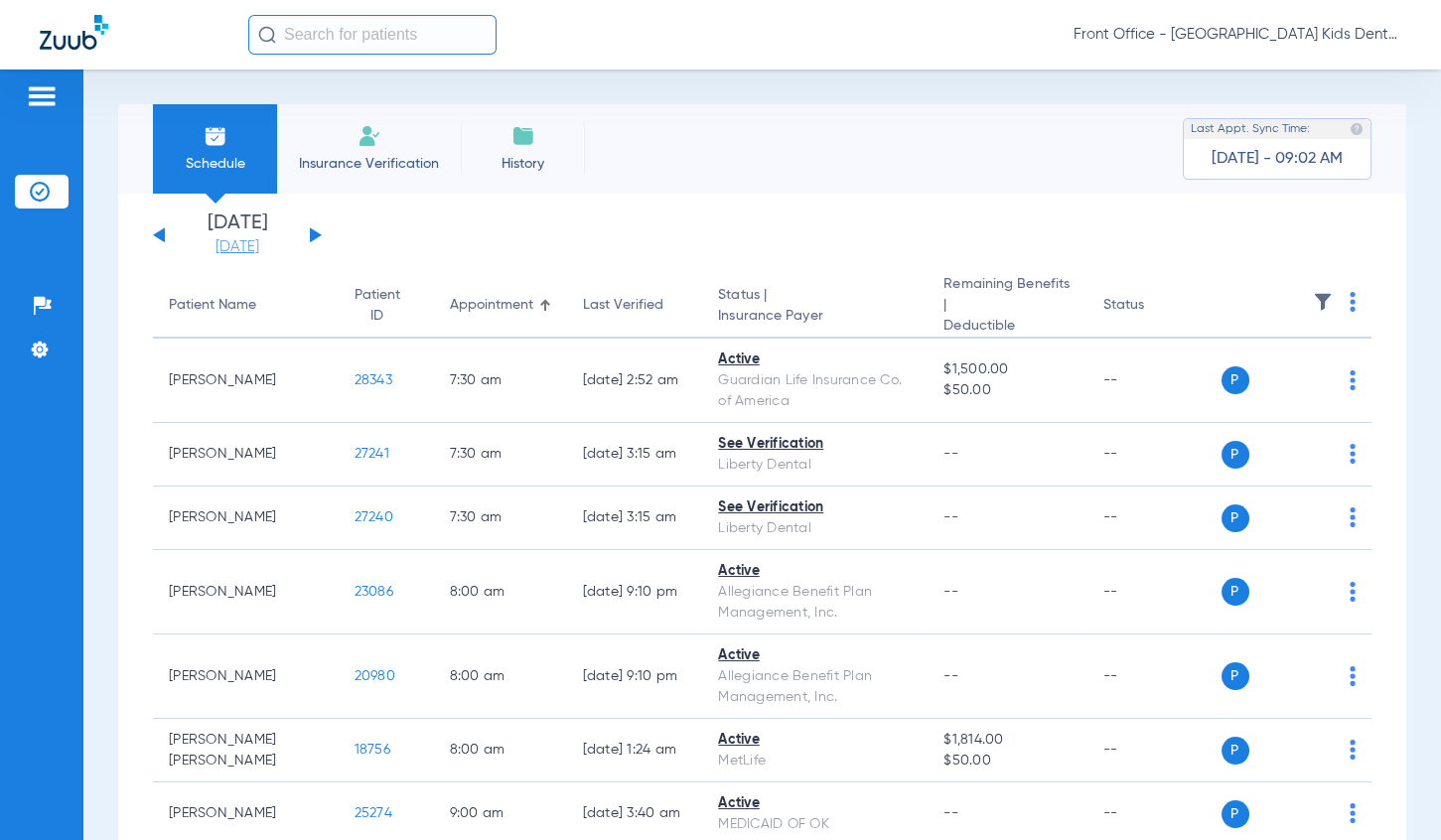 click on "[DATE]" 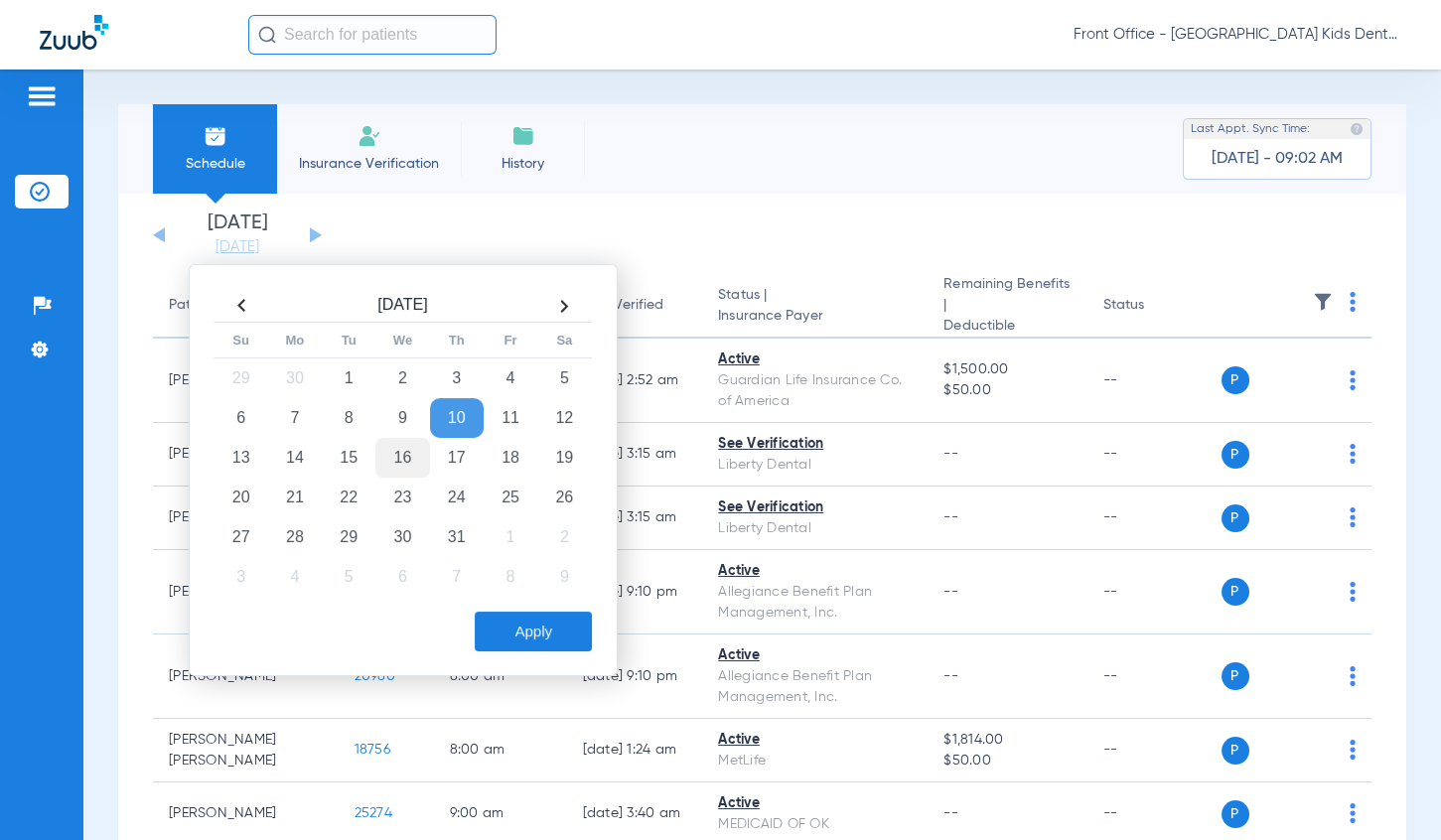click on "16" 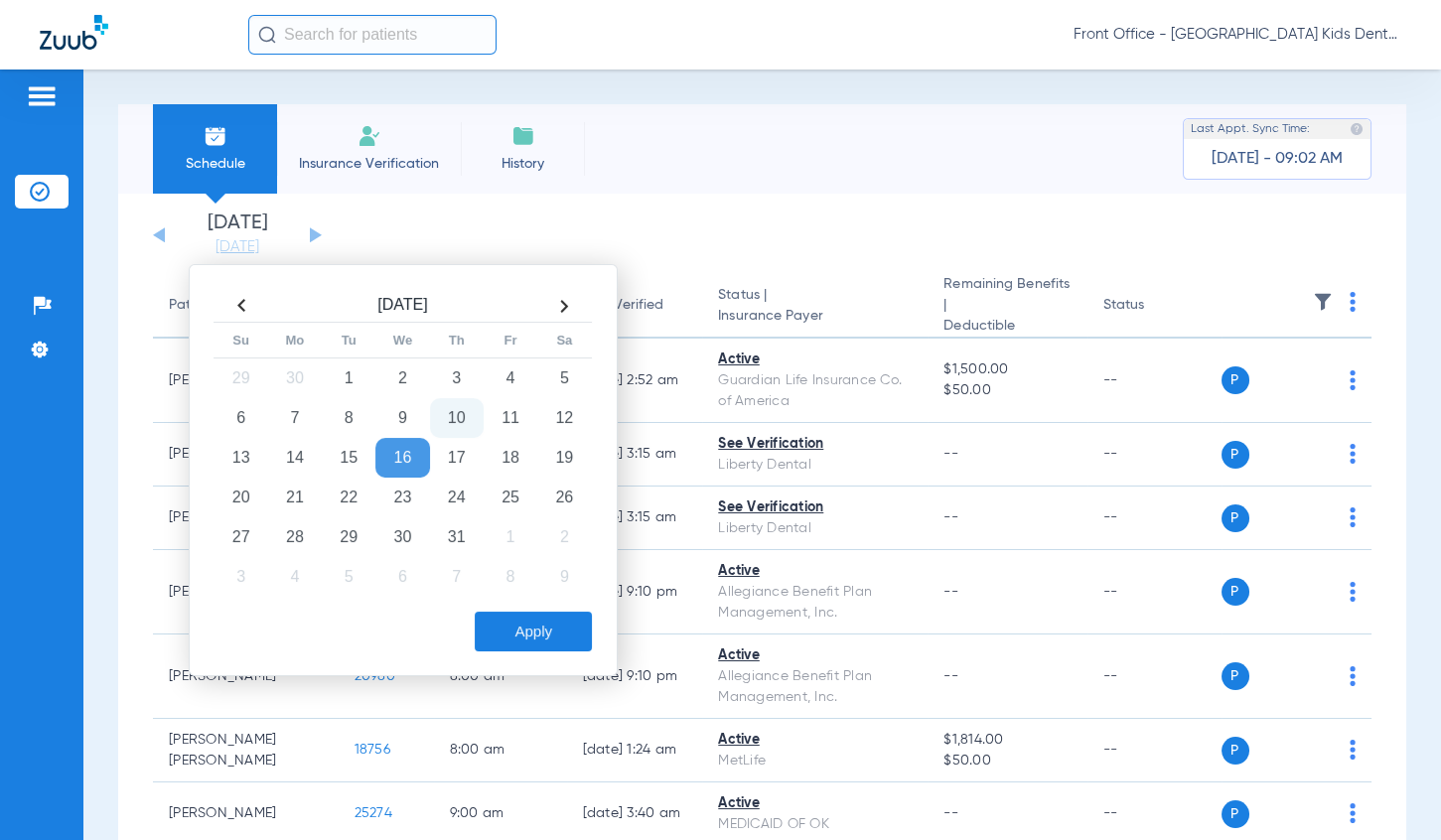 click on "Apply" 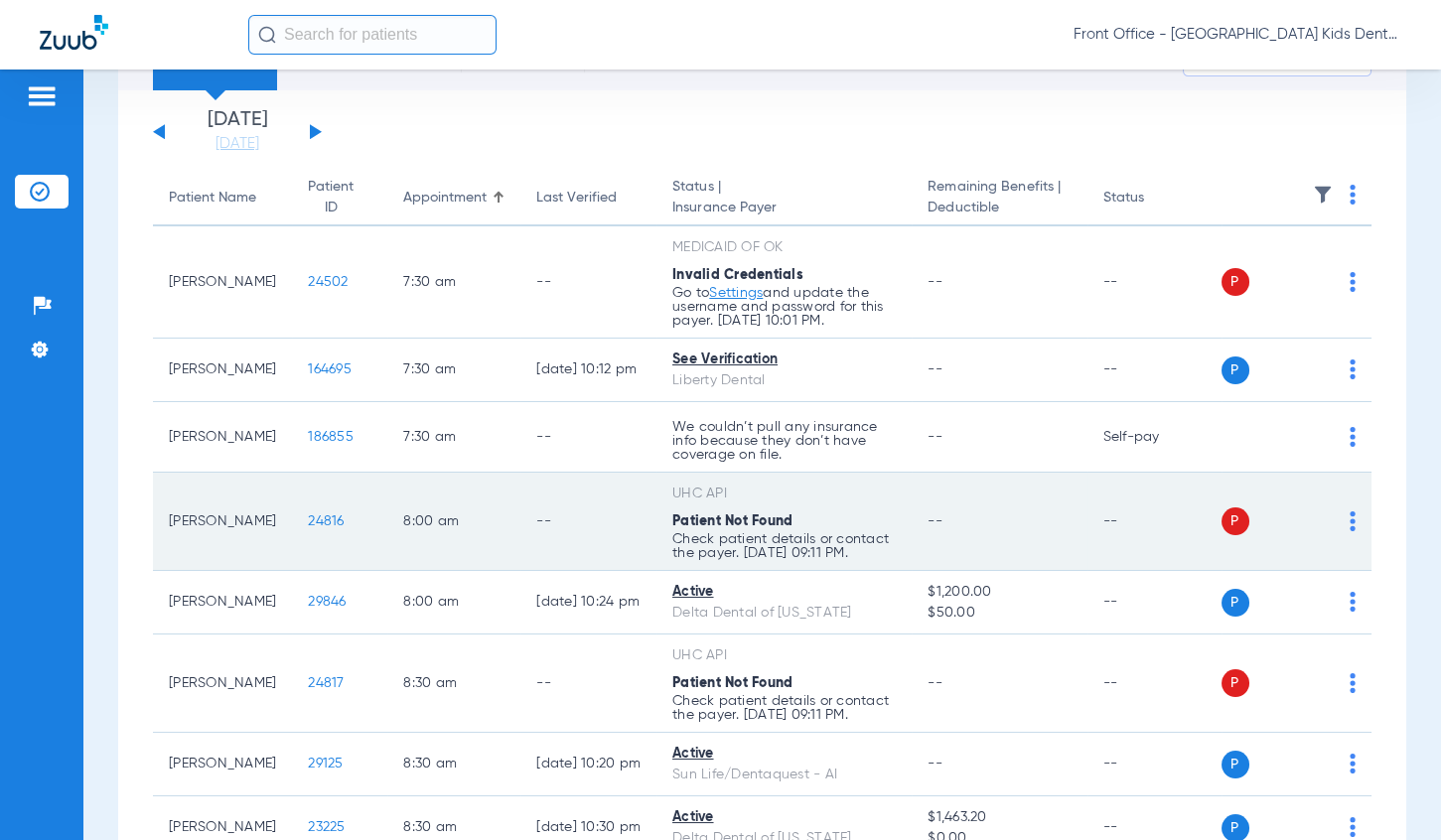 scroll, scrollTop: 98, scrollLeft: 0, axis: vertical 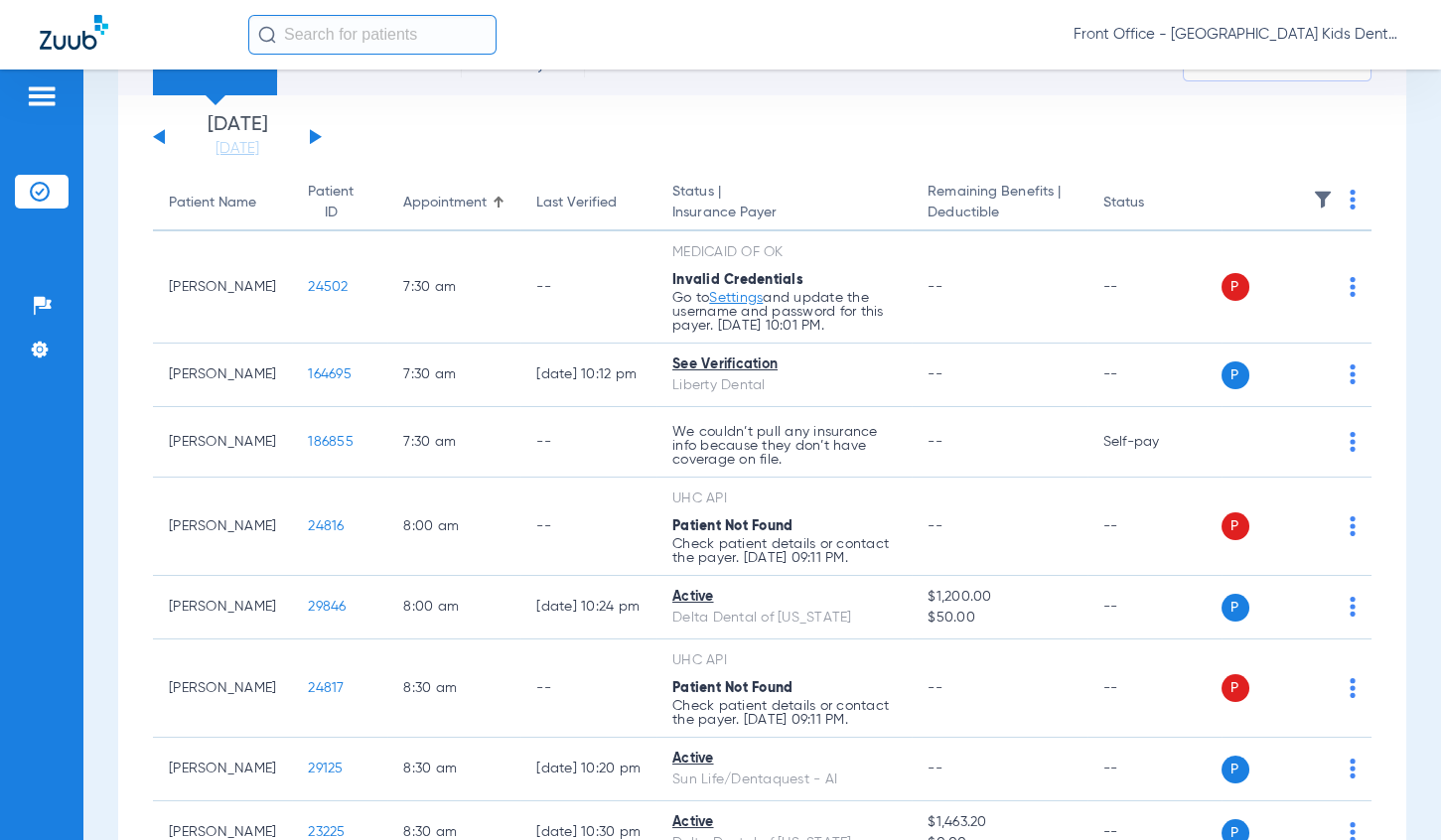 click 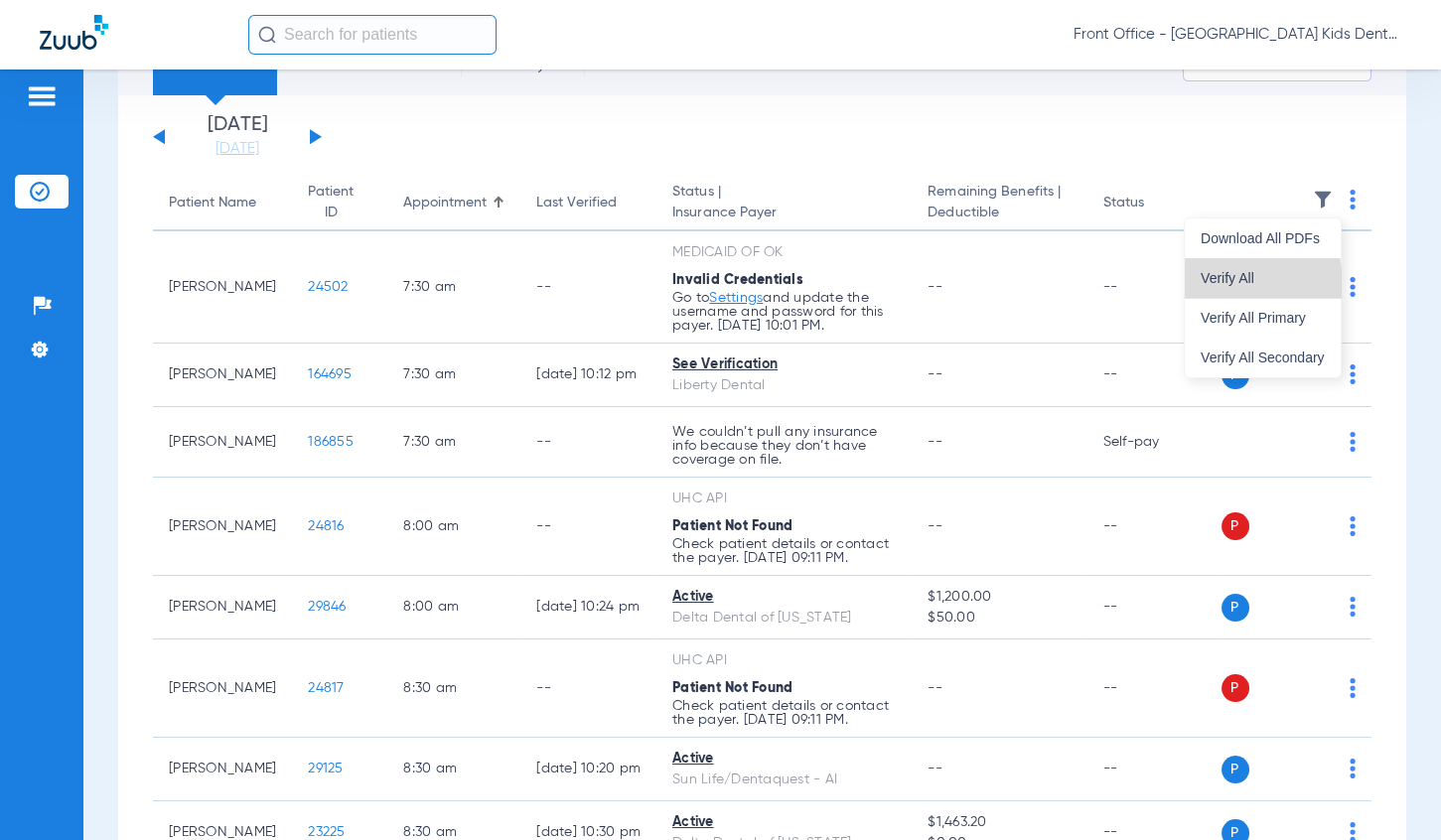 click on "Verify All" at bounding box center [1262, 278] 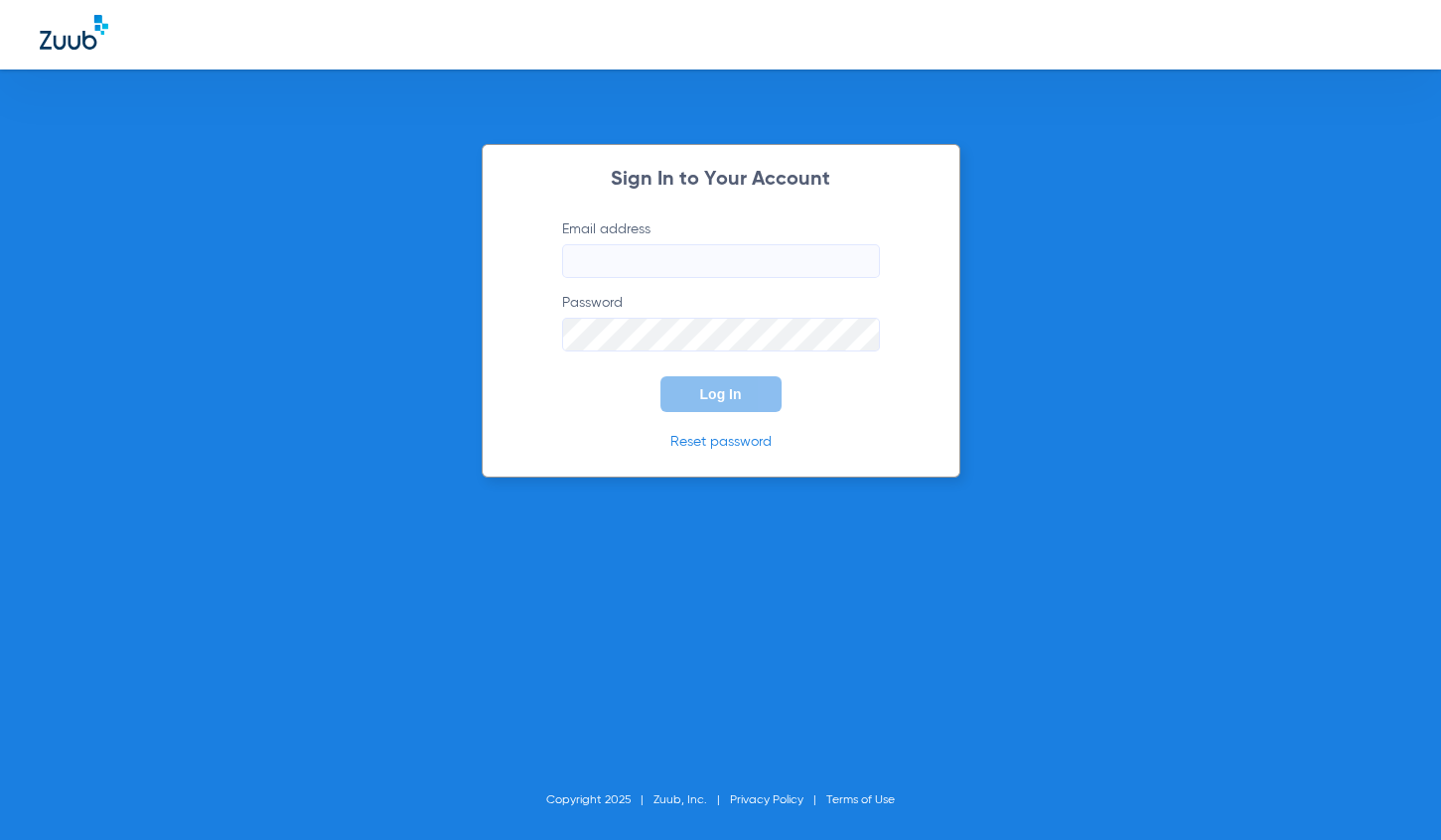 type on "[EMAIL_ADDRESS][DOMAIN_NAME]" 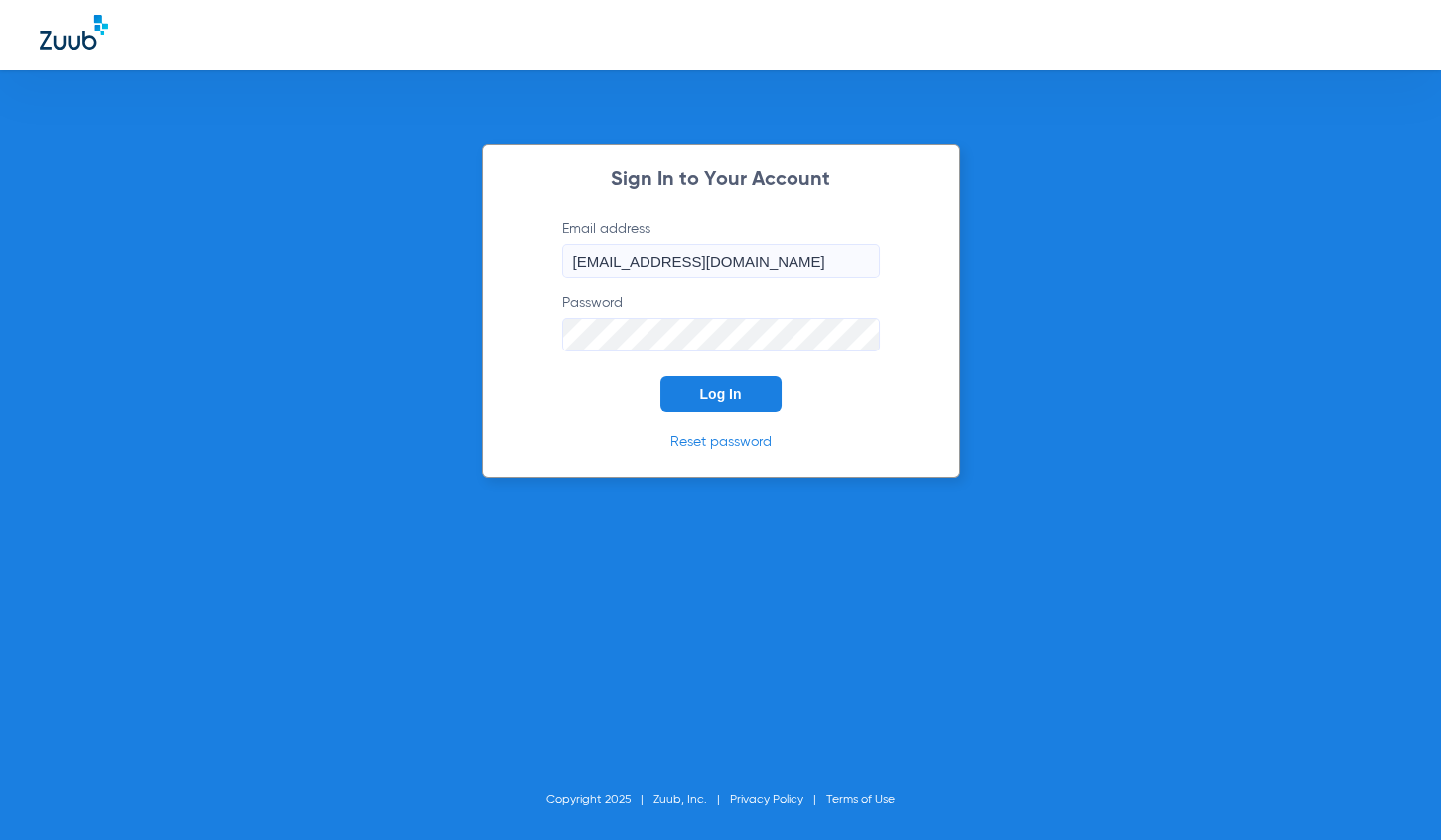 click on "Log In" 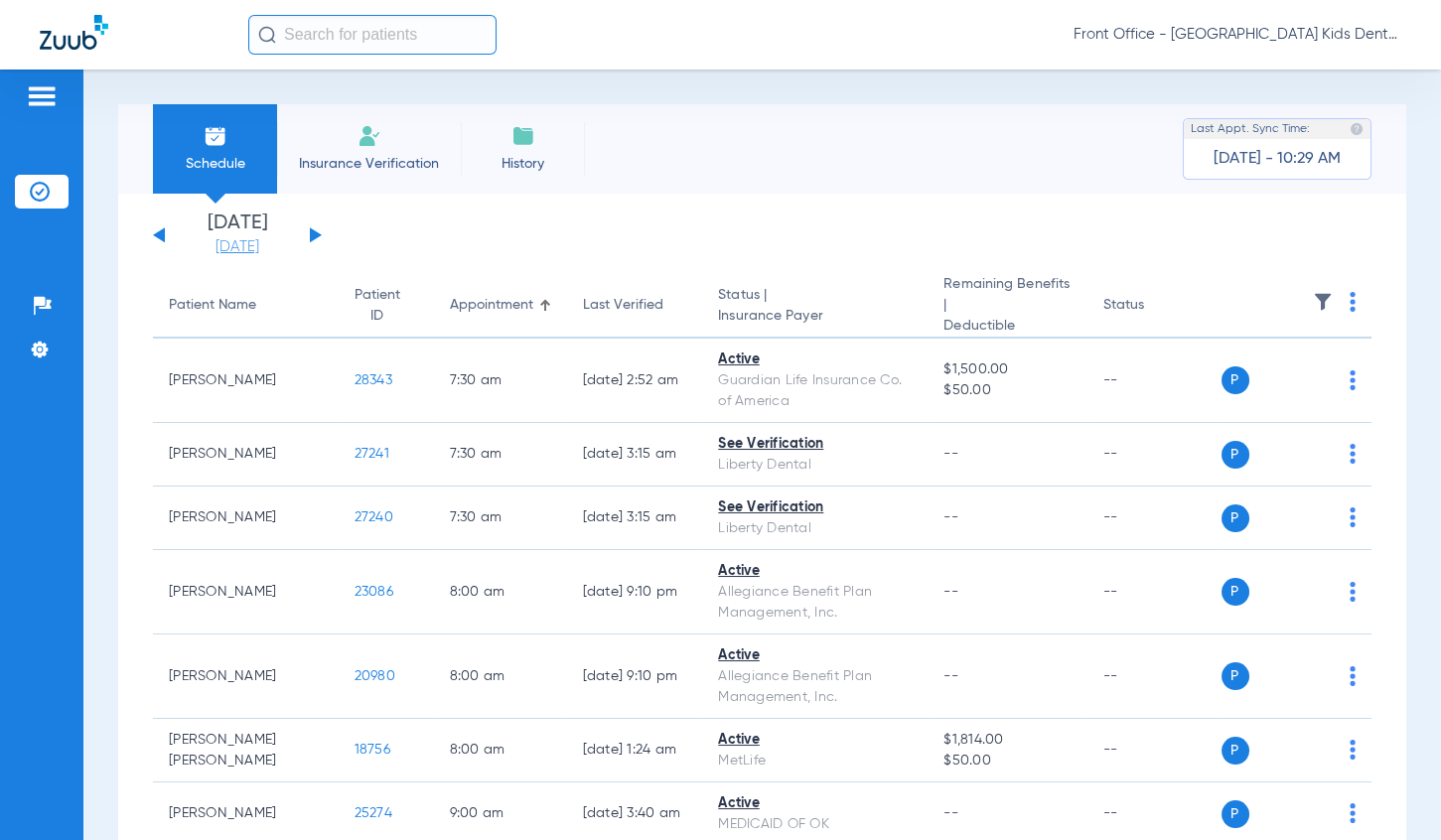 click on "[DATE]" 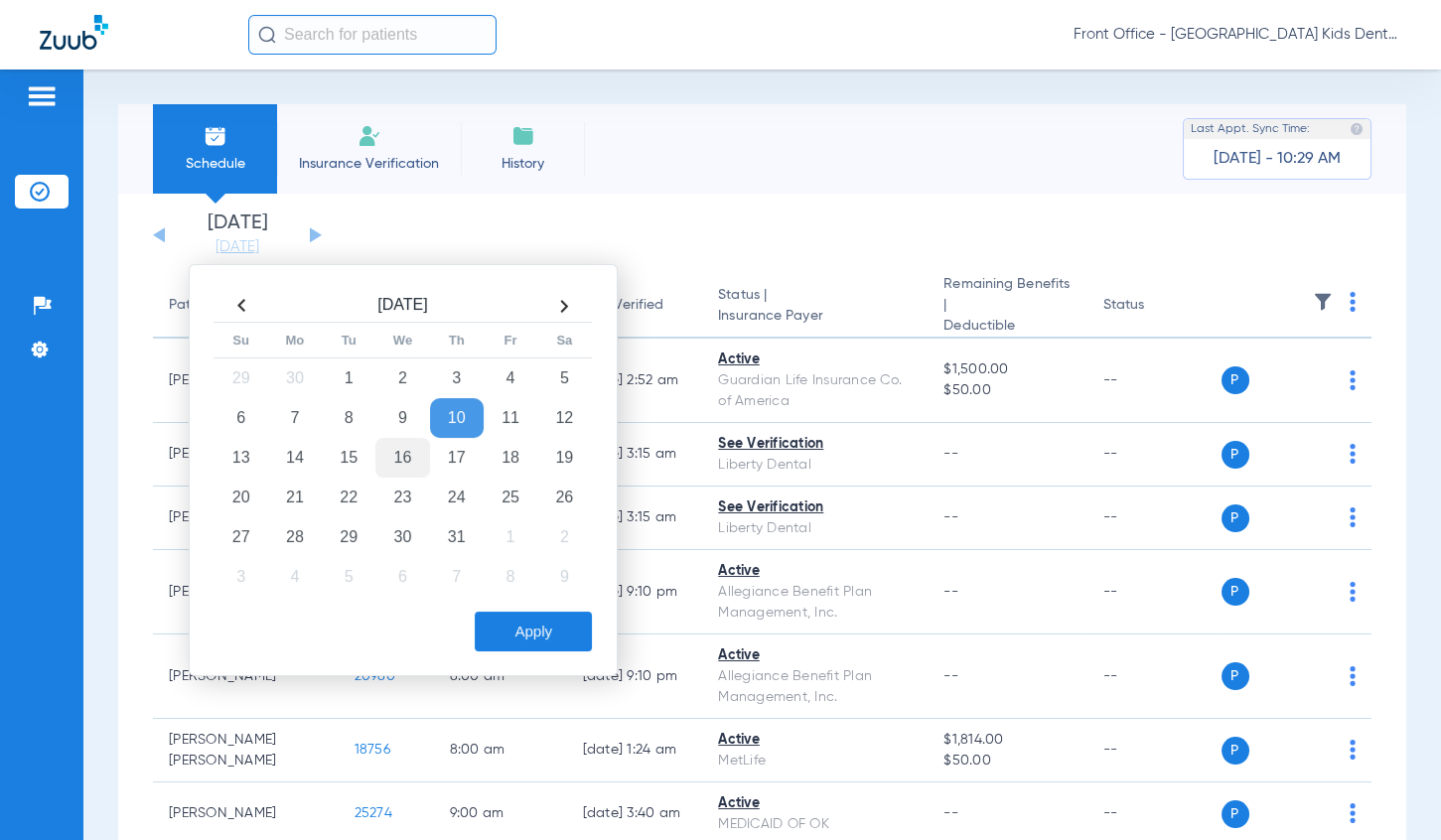 click on "16" 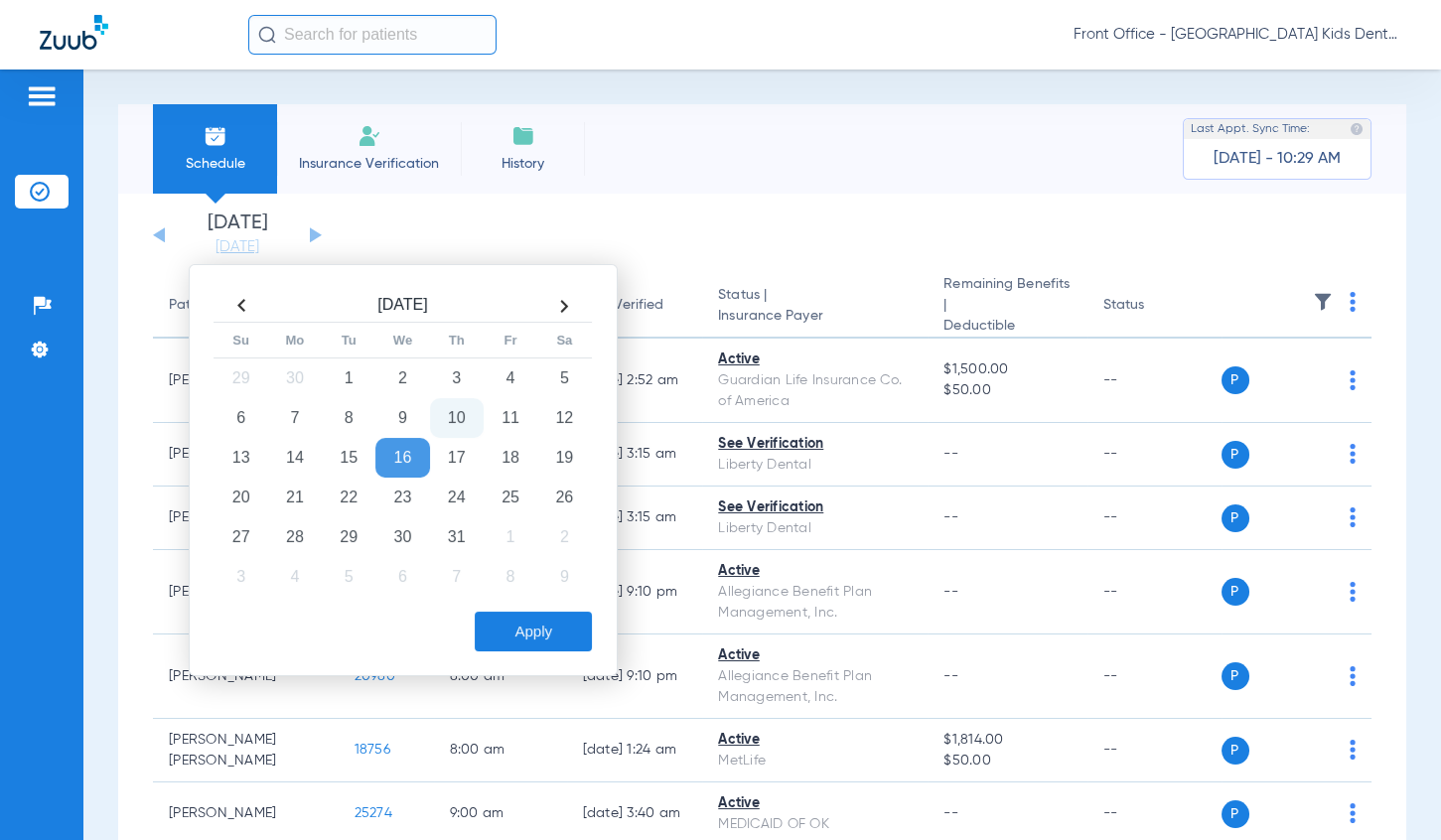 click on "Apply" 